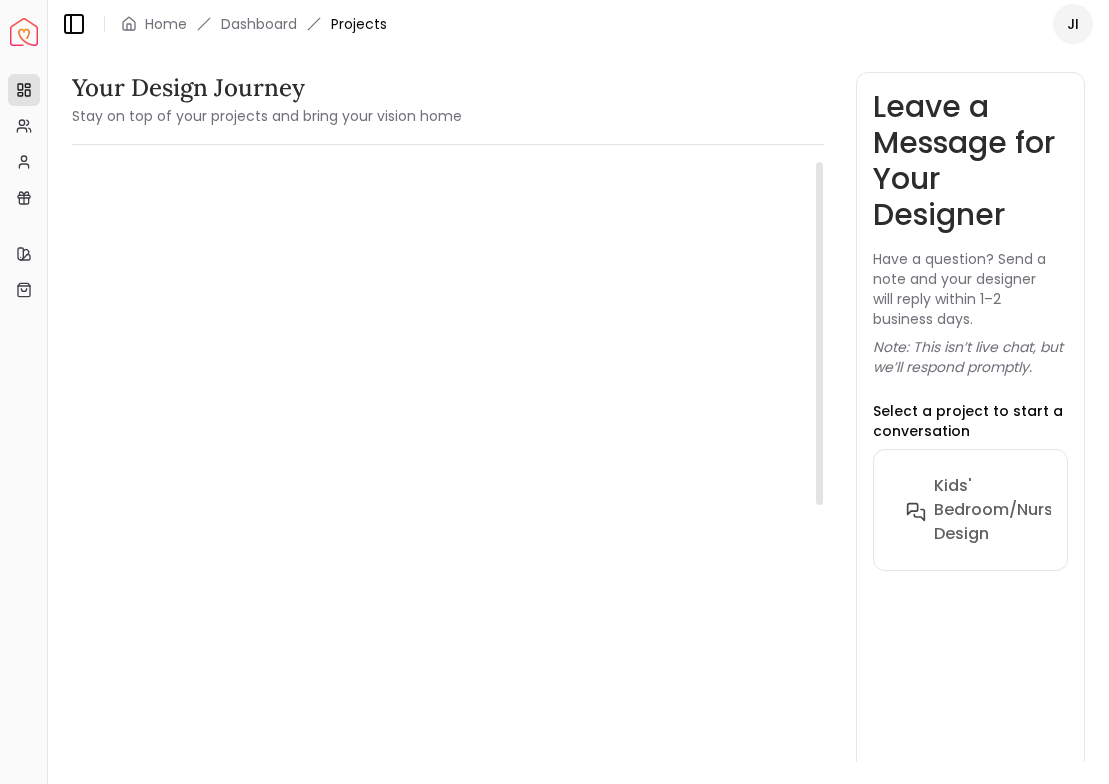 scroll, scrollTop: 0, scrollLeft: 0, axis: both 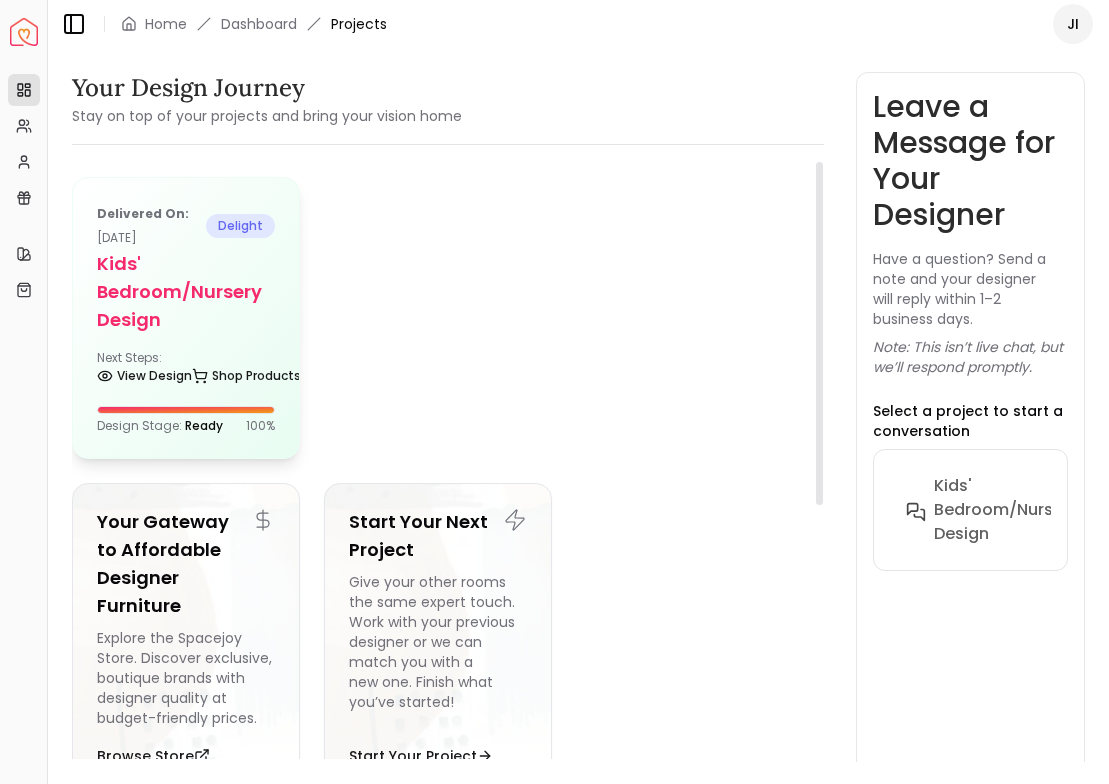 click on "Kids' Bedroom/Nursery design" at bounding box center [186, 292] 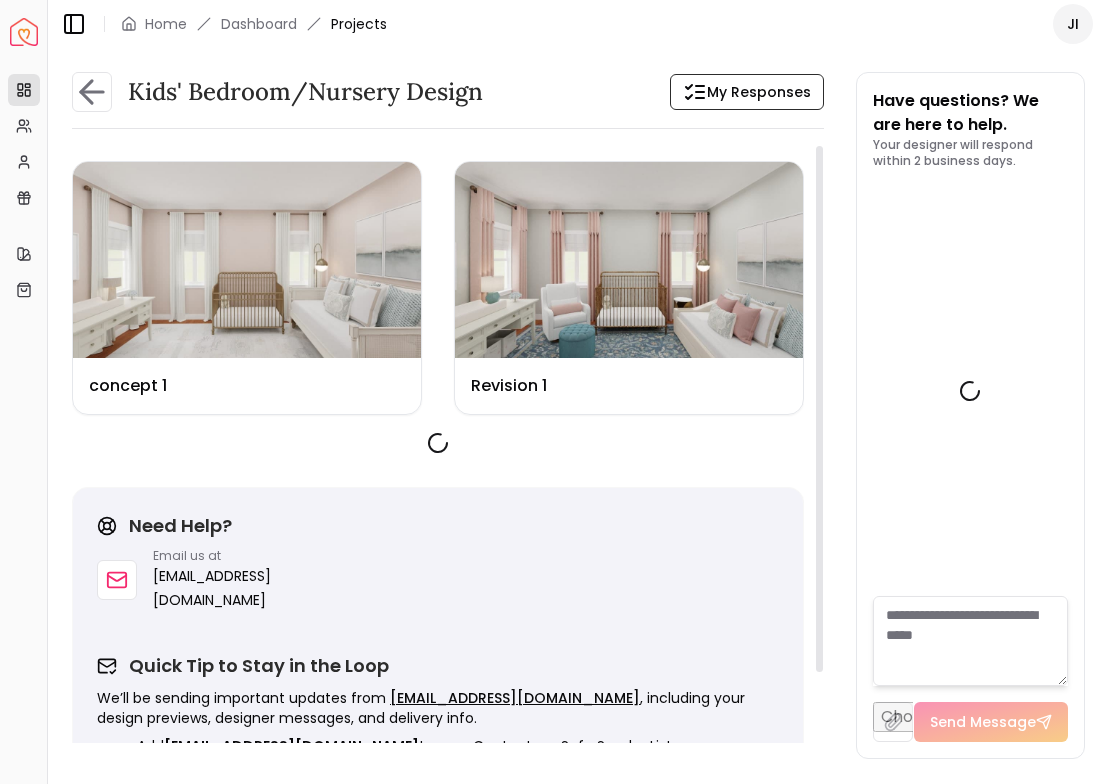 scroll, scrollTop: 97, scrollLeft: 0, axis: vertical 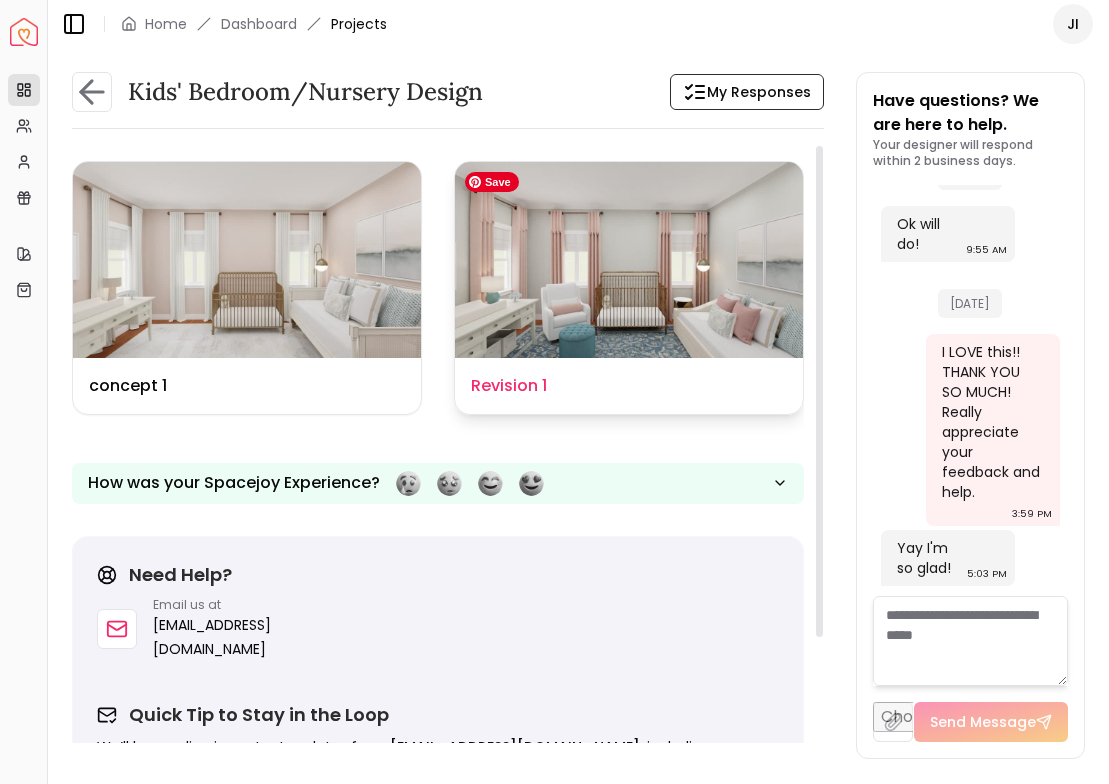 click at bounding box center (629, 260) 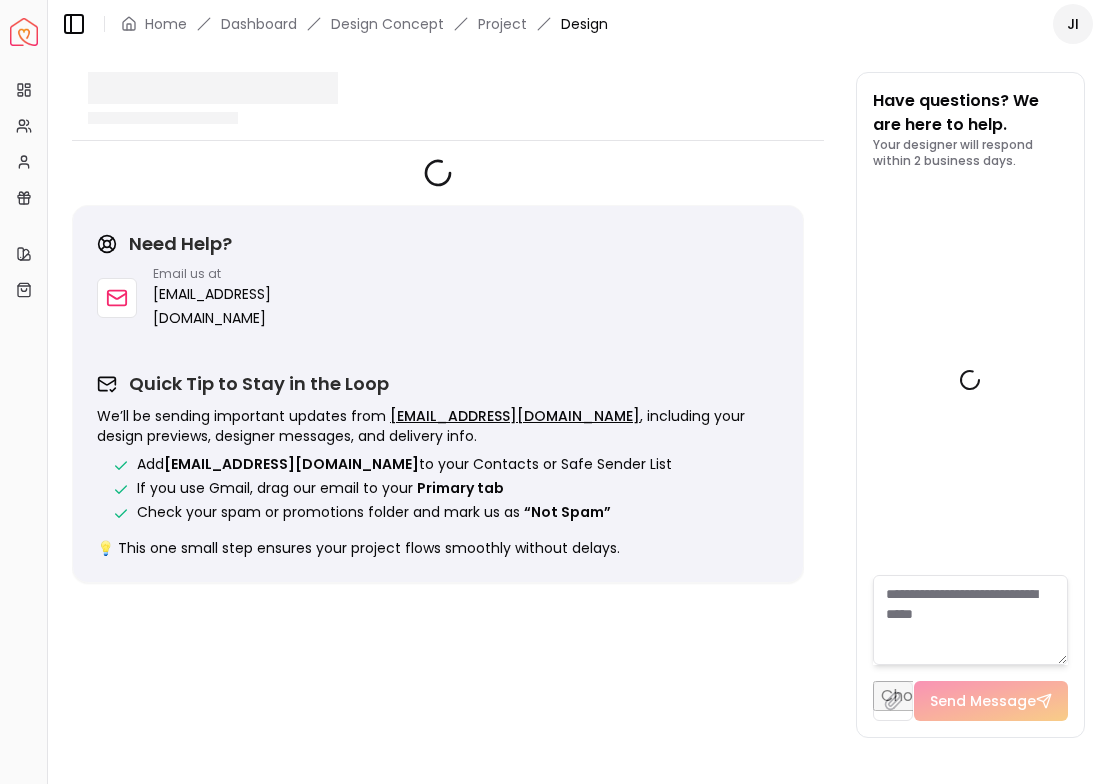 scroll, scrollTop: 5121, scrollLeft: 0, axis: vertical 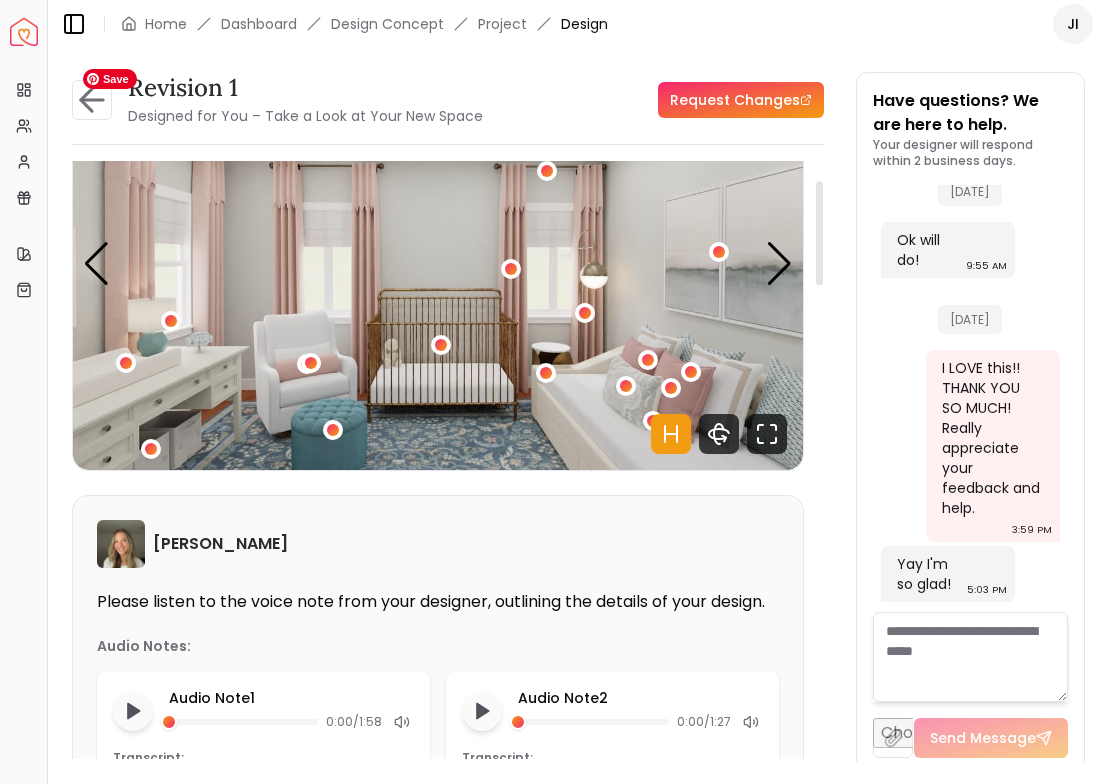 click at bounding box center [438, 264] 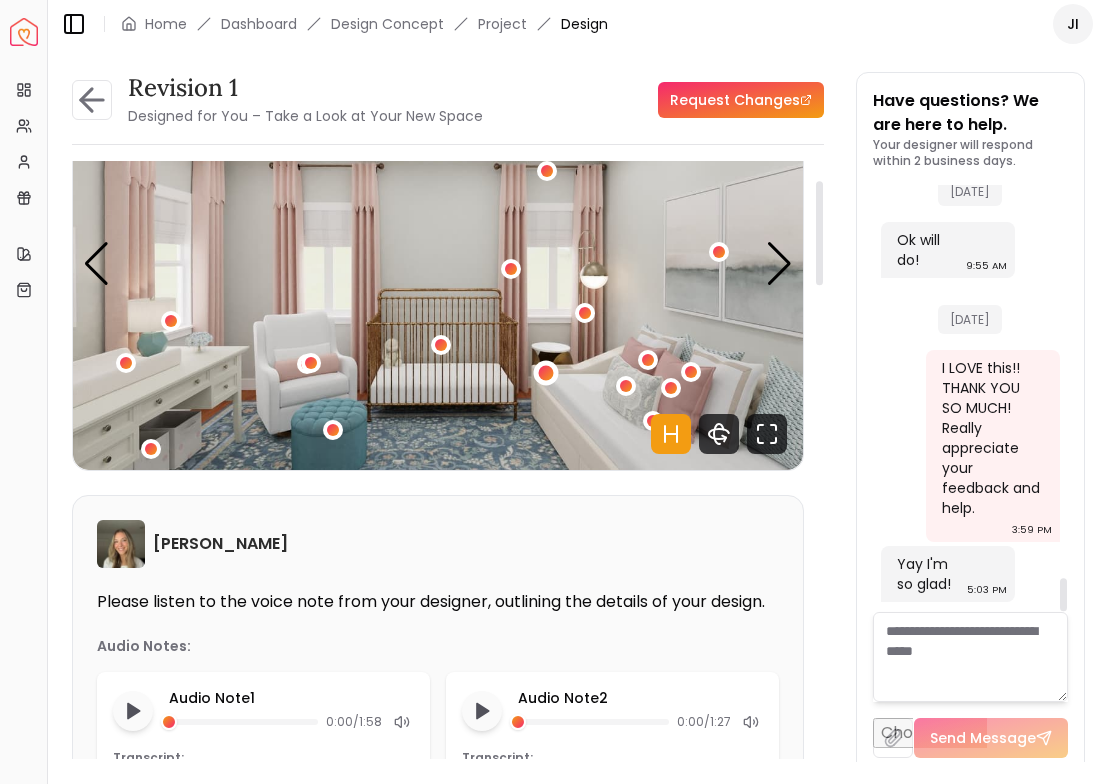 click at bounding box center [545, 372] 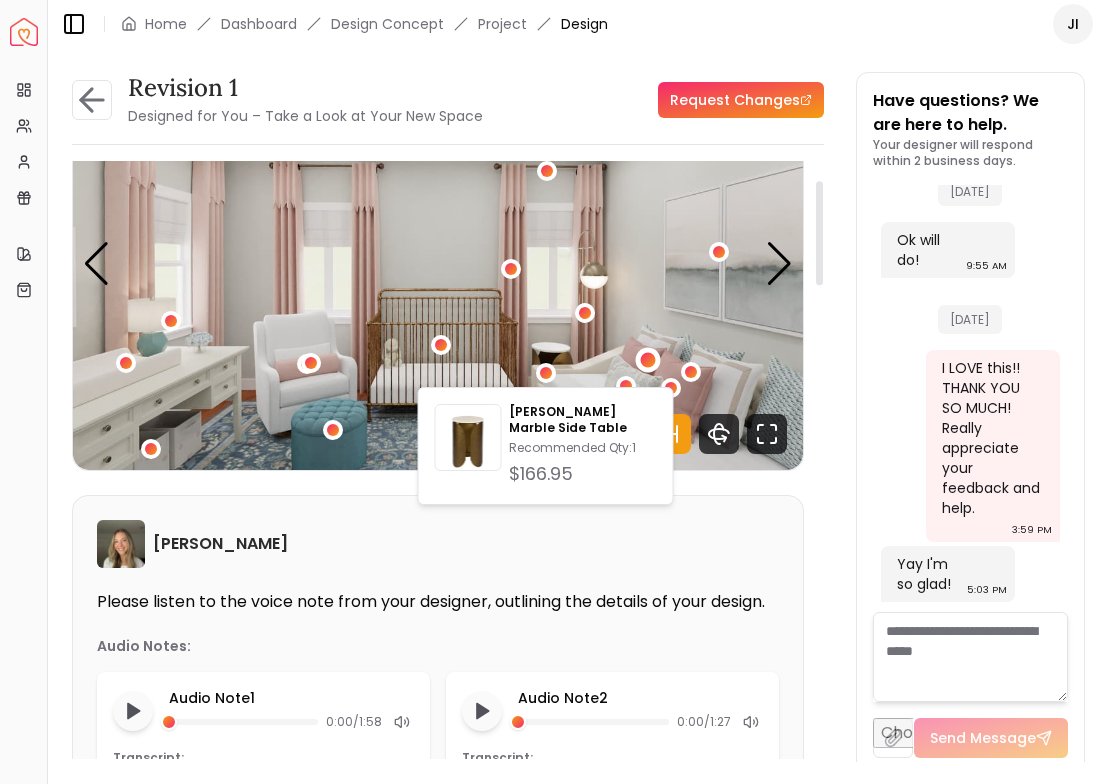 click at bounding box center (647, 360) 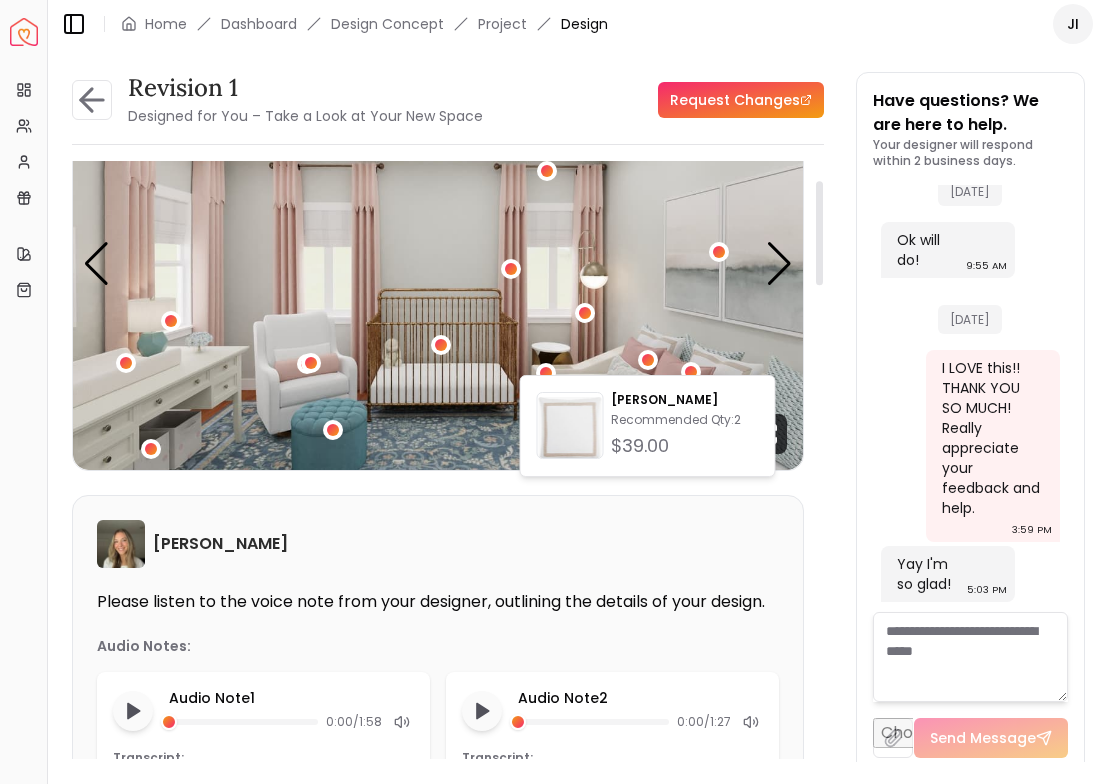 click on "Hotspots On Density Show All Pannellum Loading... Start Sarah Nelson Please listen to the voice note from your designer, outlining the details of your design. Audio Notes: Audio Note  1 0:00  /  1:58 Transcript:  Hey Jillian, it's Sarah. I'm excited to show you these renderings for the ... Read more Audio Note  2 0:00  /  1:27 Transcript:  So moving on to the crib, I removed the Wayfair crib that was there before... Read more Wall Paints Featured in Your Design Sherwin Williams Silverpointe Why Shop with Spacejoy? Shopping through Spacejoy isn’t just convenient — it’s smarter. Here’s why: One Cart, All Brands Our concierge places your orders across all retailers—no juggling multiple accounts. Track Everything, In One Place Monitor all your orders from different brands in your Spacejoy dashboard. Returns? Refunds? Relax. We manage returns and refunds with retailers so you don’t have to. Price Match Guarantee We match the best prices and notify you of drops before placing orders. Deals Done Right (" at bounding box center [438, 1626] 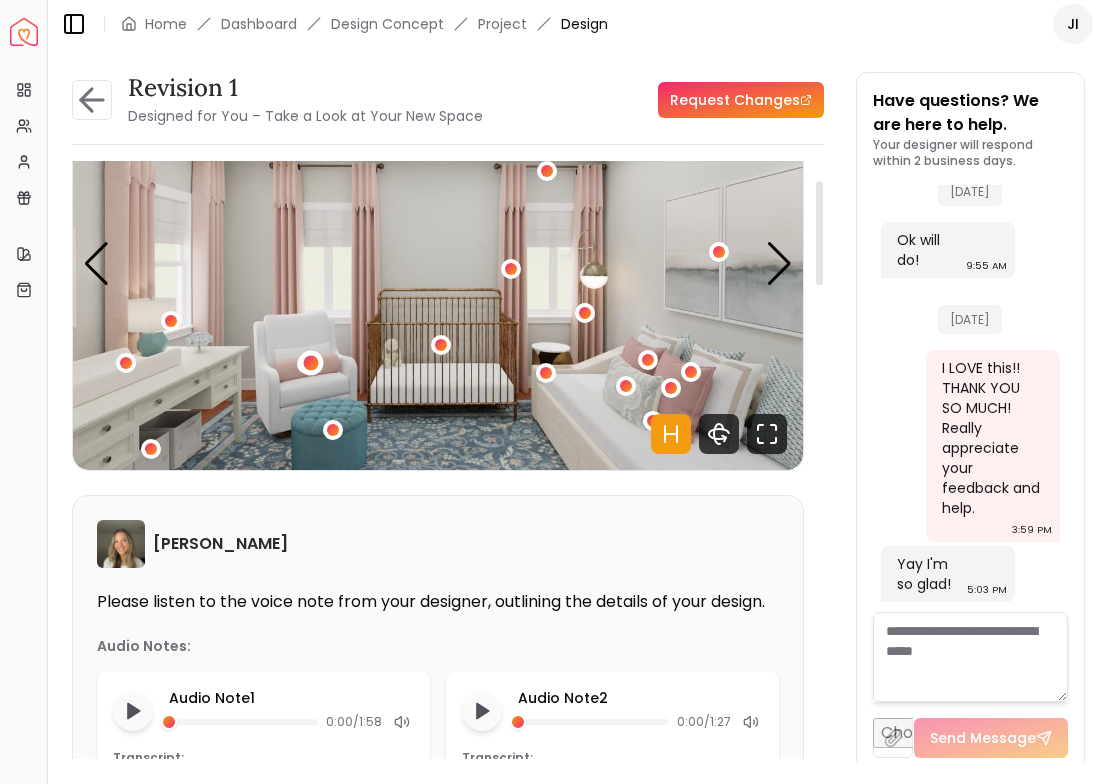 click at bounding box center [310, 363] 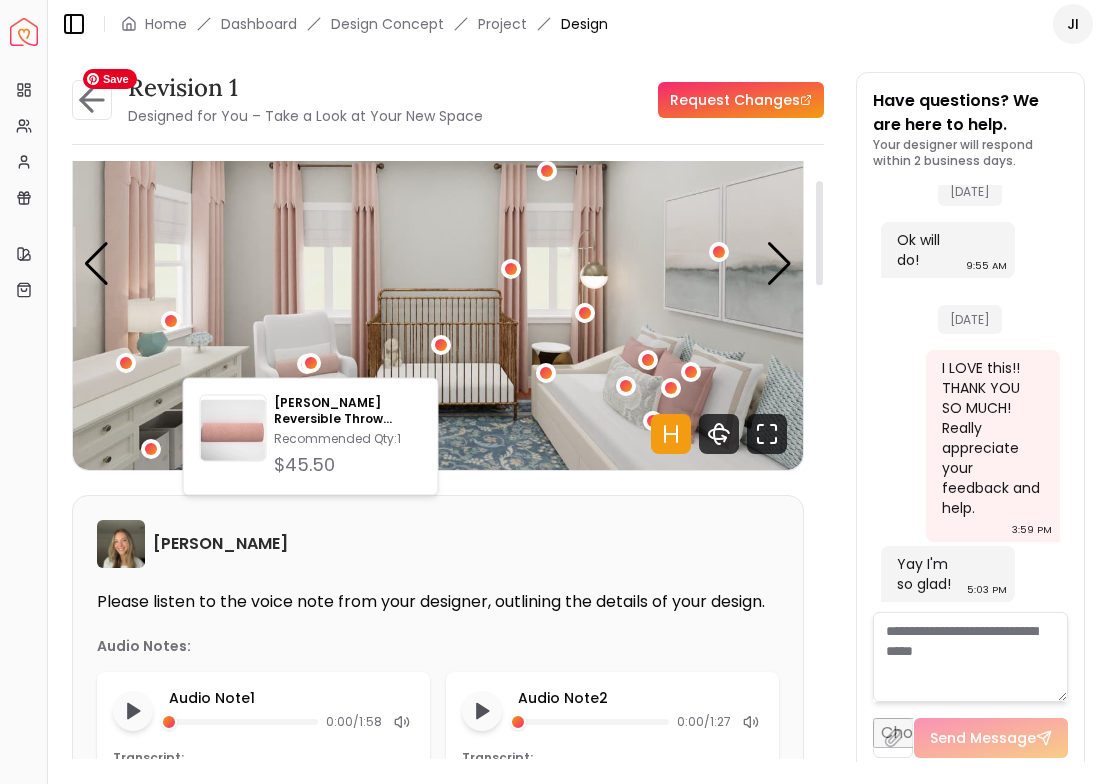 click at bounding box center (438, 264) 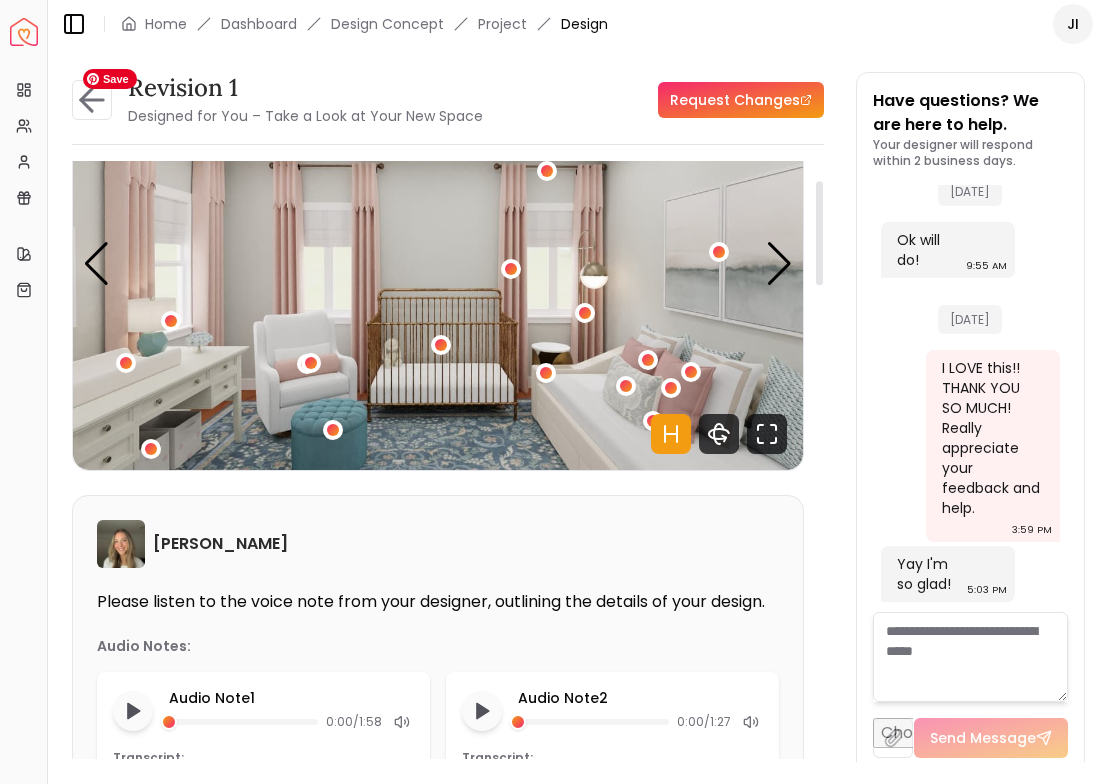 click at bounding box center [438, 264] 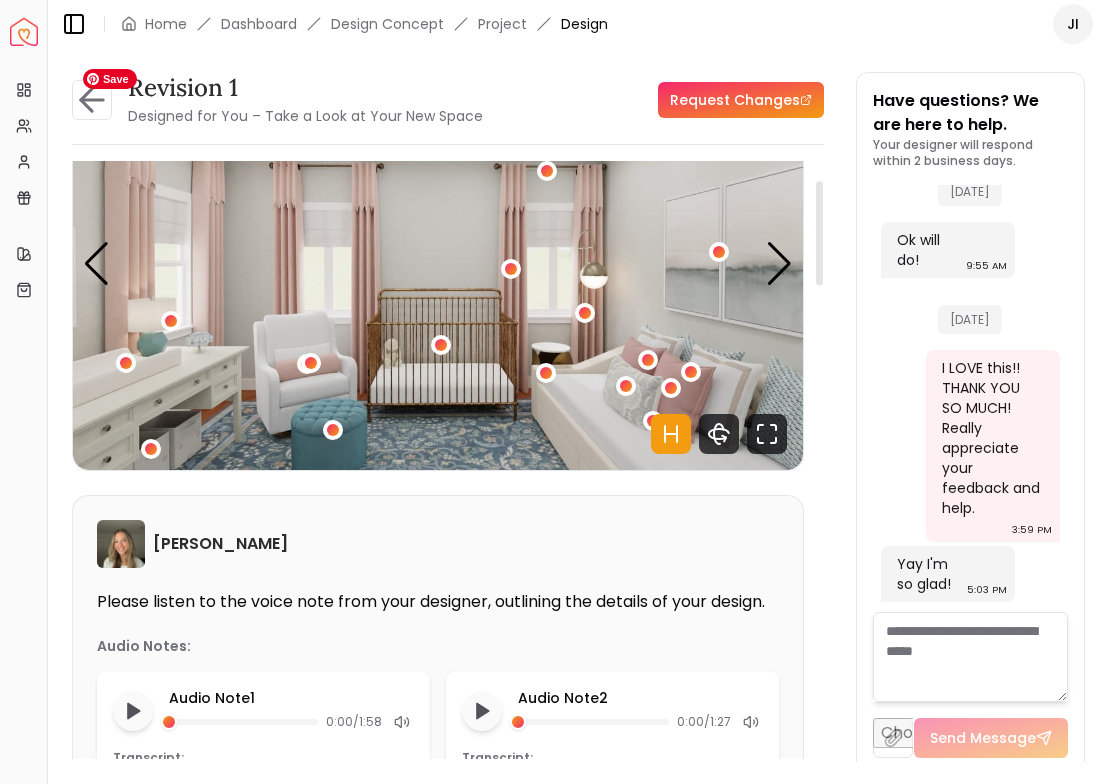 click at bounding box center (438, 264) 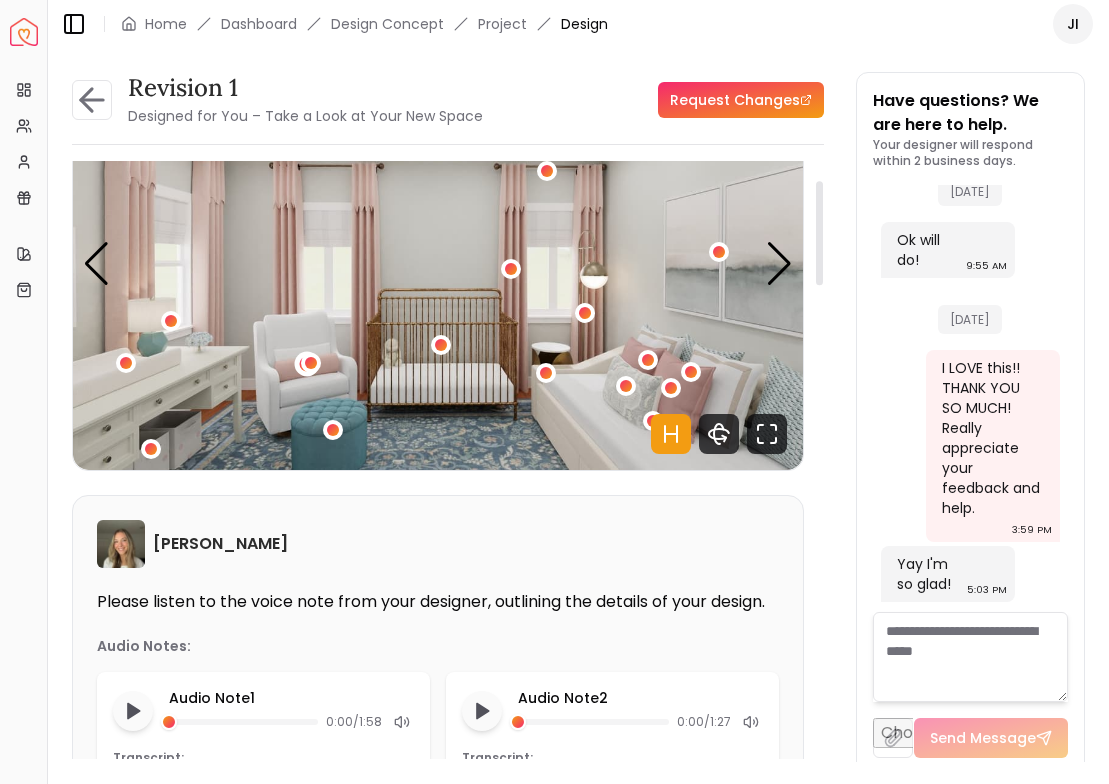 click at bounding box center (307, 363) 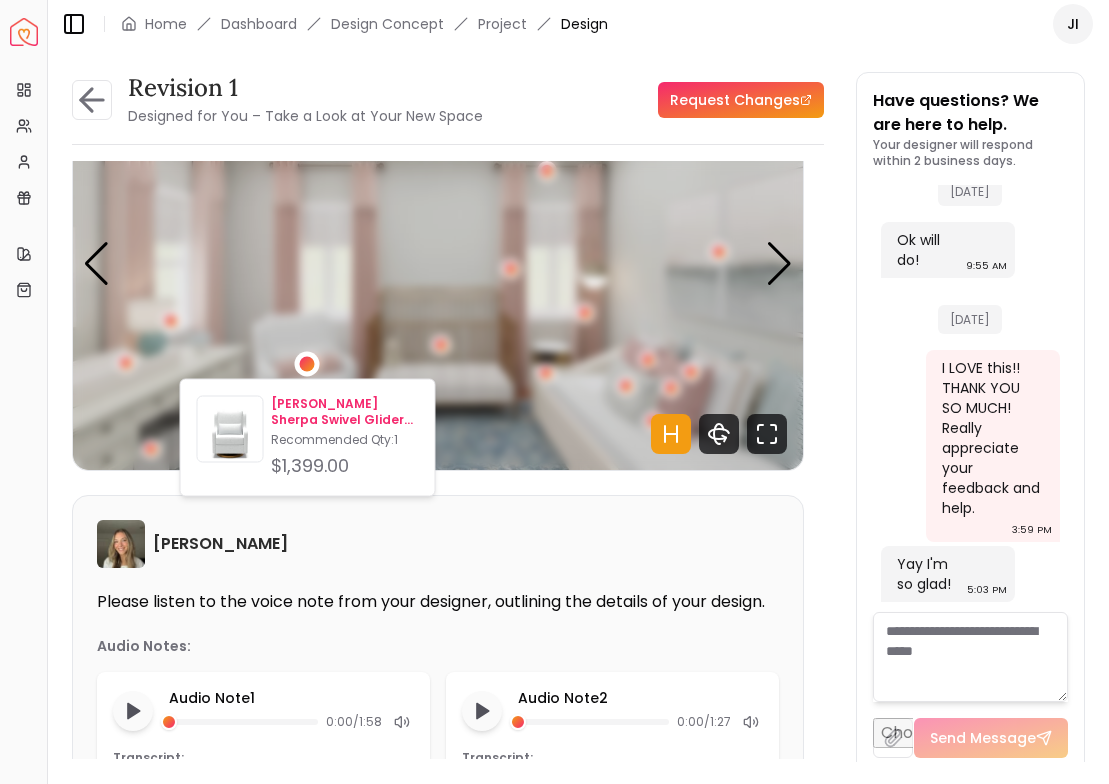 click on "[PERSON_NAME] Sherpa Swivel Glider with Gold Base" at bounding box center [344, 412] 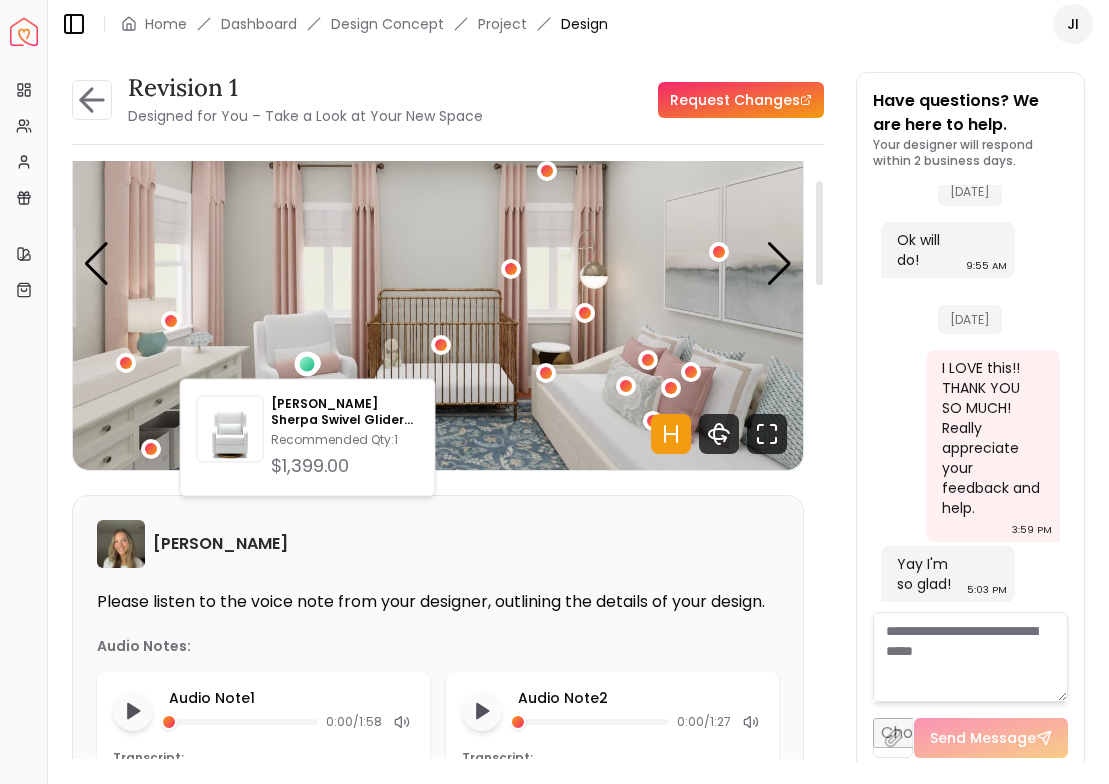click on "Hotspots On Density Show All Pannellum Loading... Start Sarah Nelson Please listen to the voice note from your designer, outlining the details of your design. Audio Notes: Audio Note  1 0:00  /  1:58 Transcript:  Hey Jillian, it's Sarah. I'm excited to show you these renderings for the ... Read more Audio Note  2 0:00  /  1:27 Transcript:  So moving on to the crib, I removed the Wayfair crib that was there before... Read more Wall Paints Featured in Your Design Sherwin Williams Silverpointe Why Shop with Spacejoy? Shopping through Spacejoy isn’t just convenient — it’s smarter. Here’s why: One Cart, All Brands Our concierge places your orders across all retailers—no juggling multiple accounts. Track Everything, In One Place Monitor all your orders from different brands in your Spacejoy dashboard. Returns? Refunds? Relax. We manage returns and refunds with retailers so you don’t have to. Price Match Guarantee We match the best prices and notify you of drops before placing orders. Deals Done Right (" at bounding box center (438, 1626) 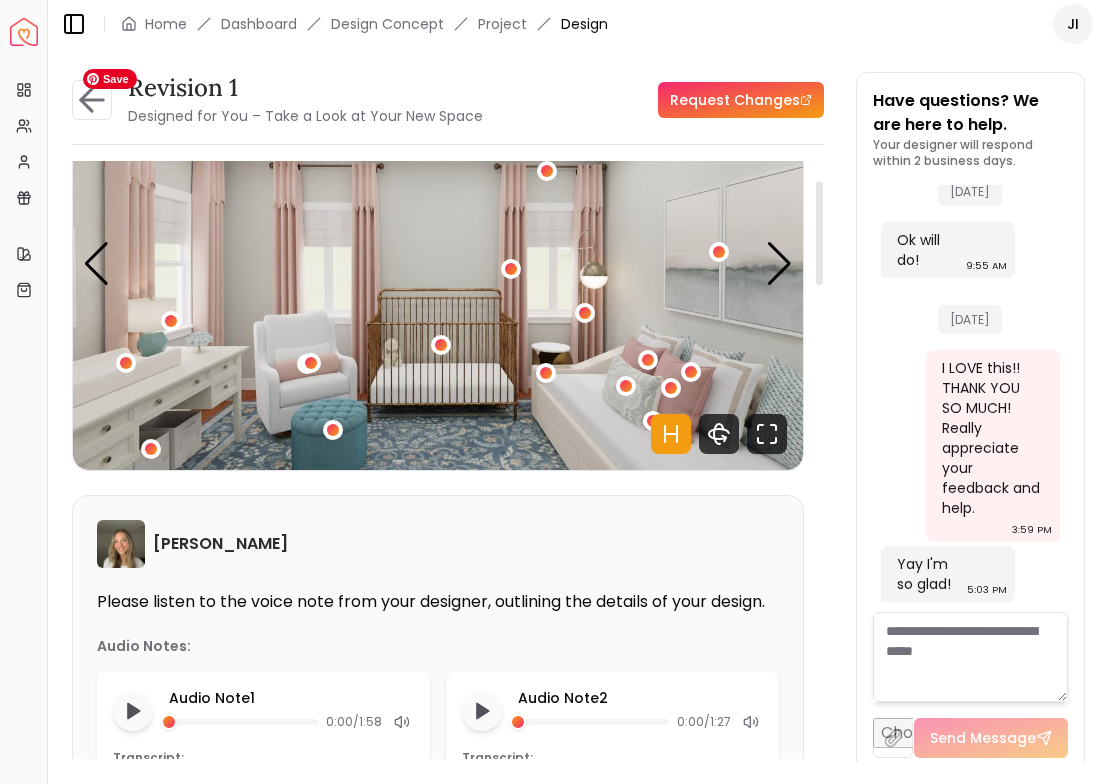 click at bounding box center [438, 264] 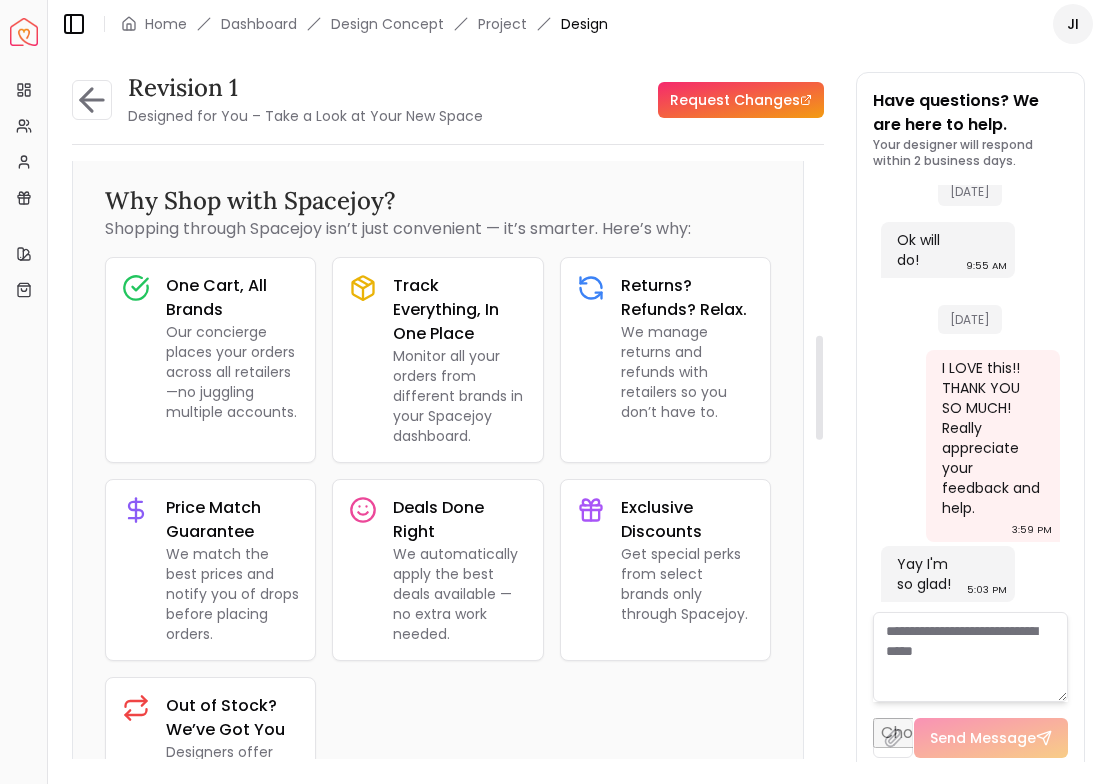 scroll, scrollTop: 1003, scrollLeft: 0, axis: vertical 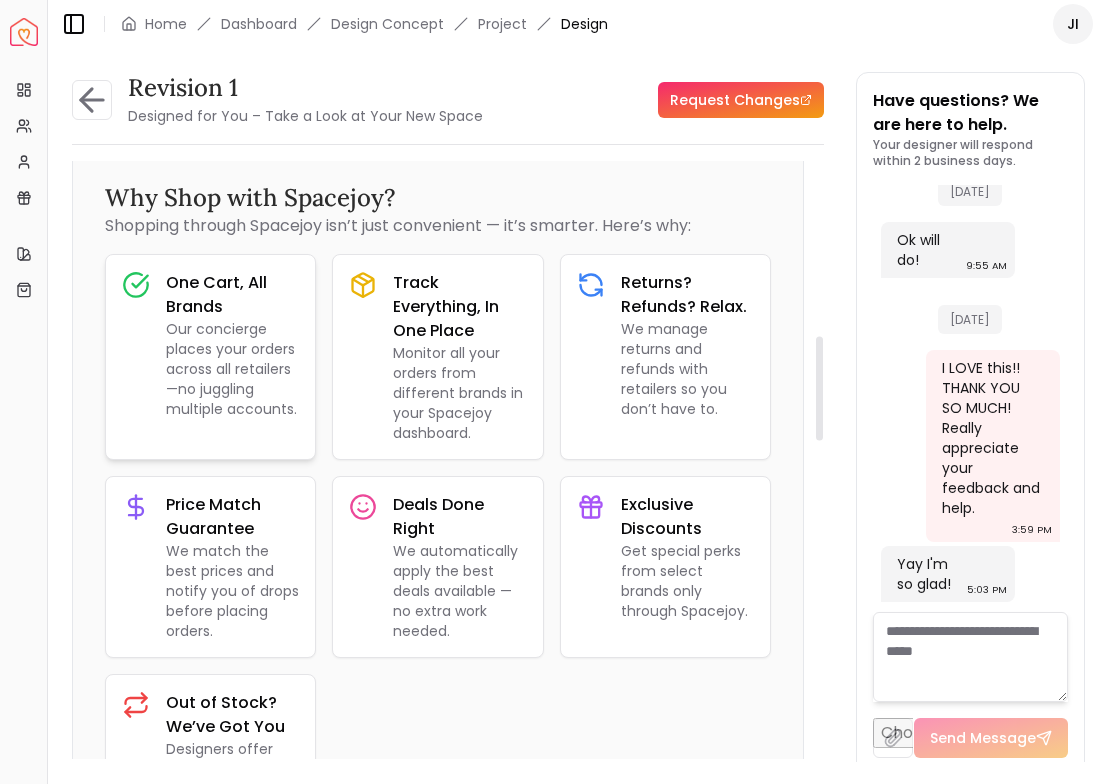 click on "Our concierge places your orders across all retailers—no juggling multiple accounts." at bounding box center [232, 369] 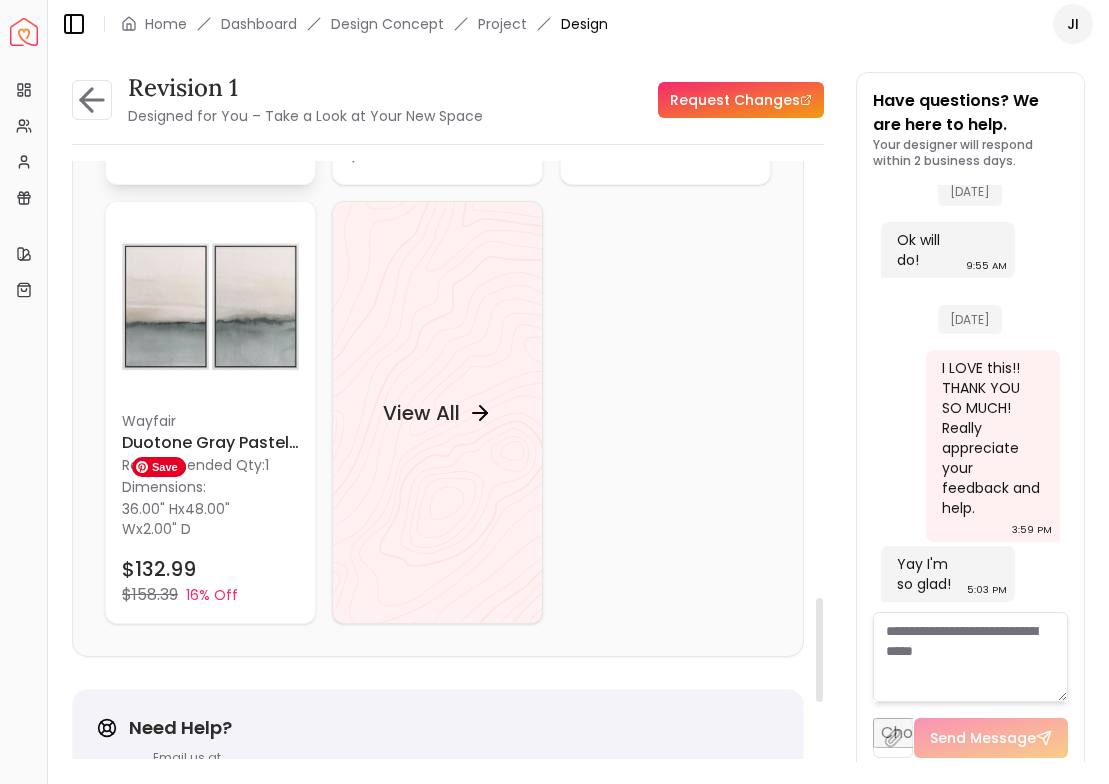 scroll, scrollTop: 2790, scrollLeft: 0, axis: vertical 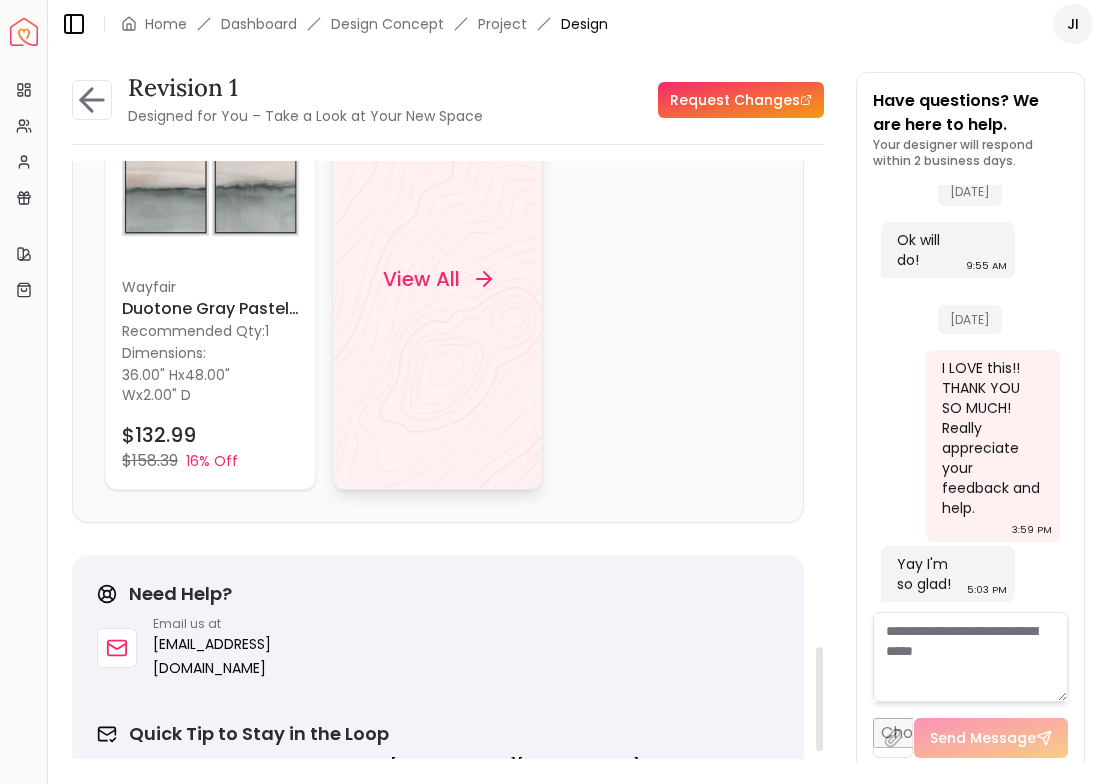 click on "View All" at bounding box center [437, 279] 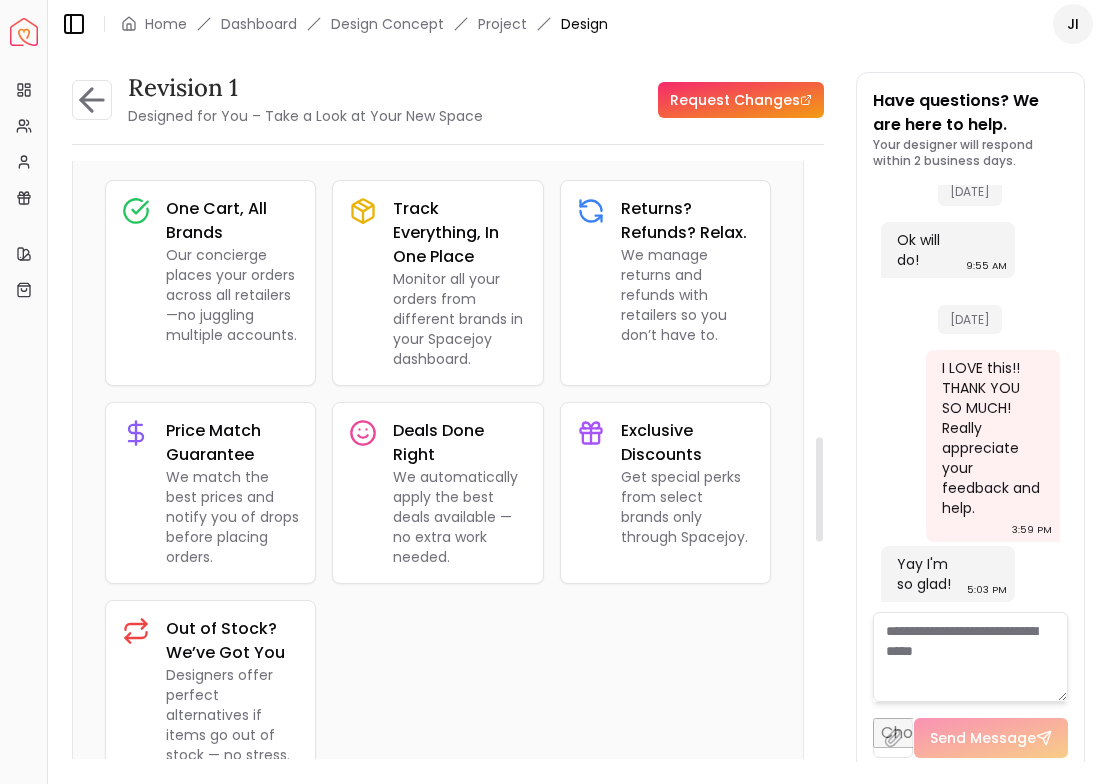 scroll, scrollTop: 0, scrollLeft: 0, axis: both 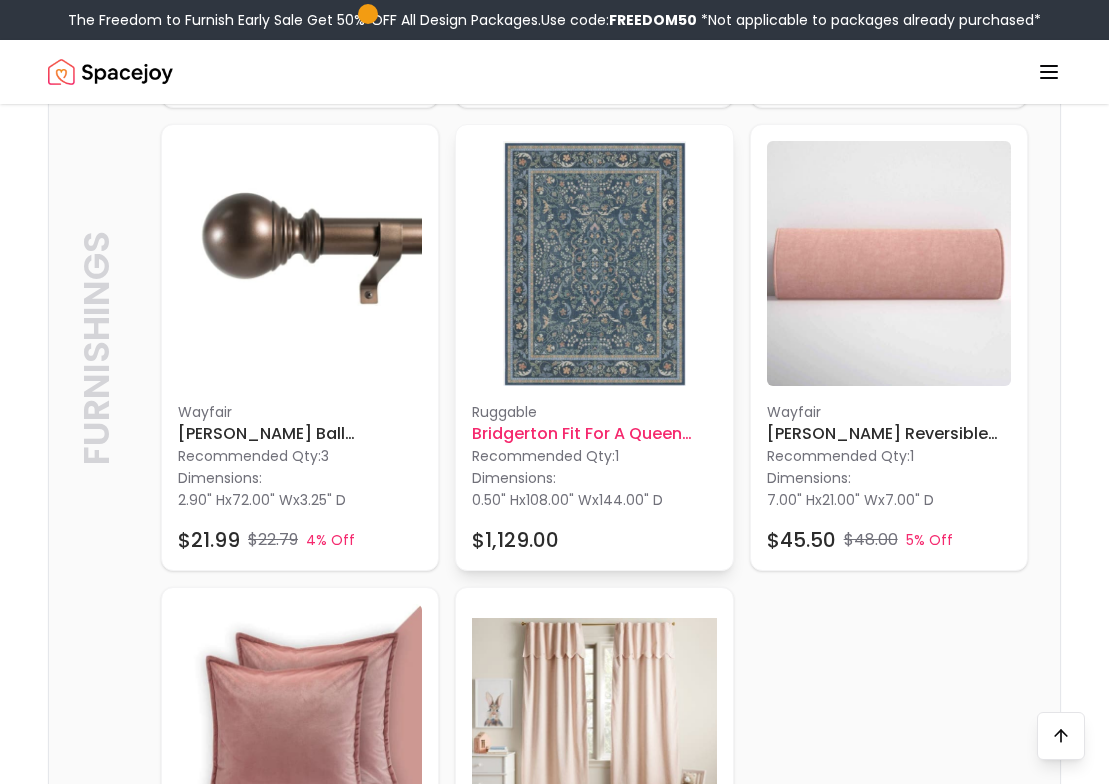 click on "ruggable" at bounding box center (594, 412) 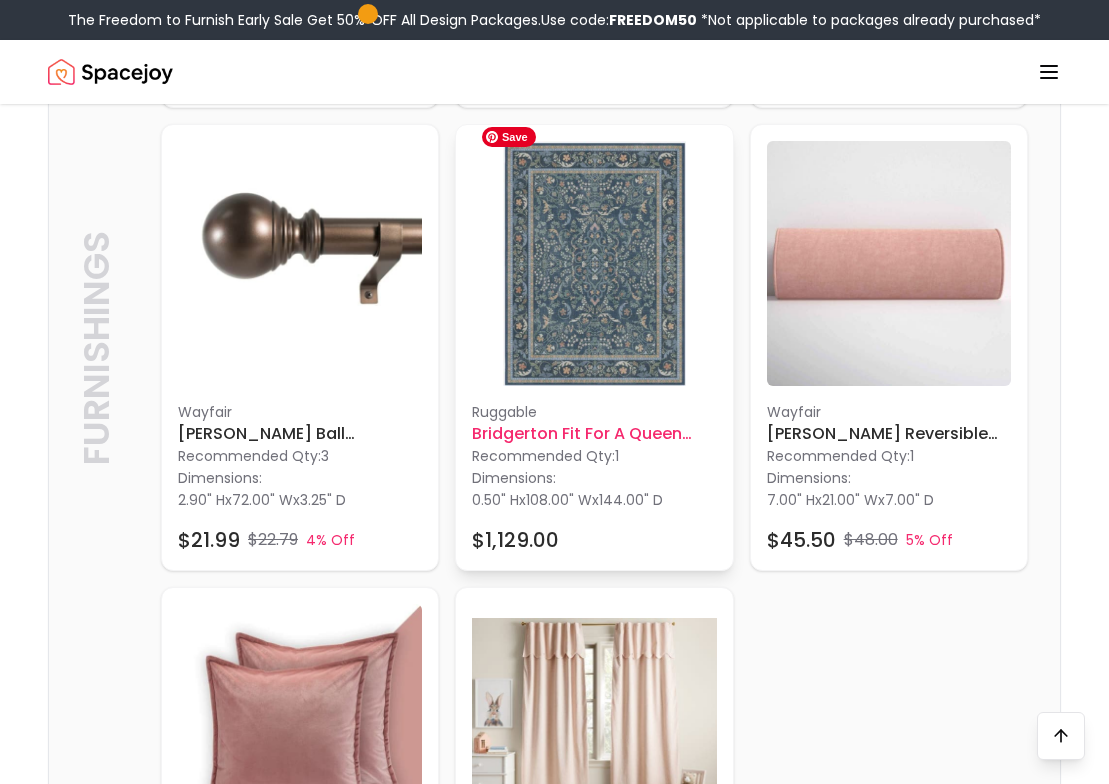 click on "Dimensions:  0.50"   H  x  108.00"   W  x  144.00"   D" at bounding box center (594, 488) 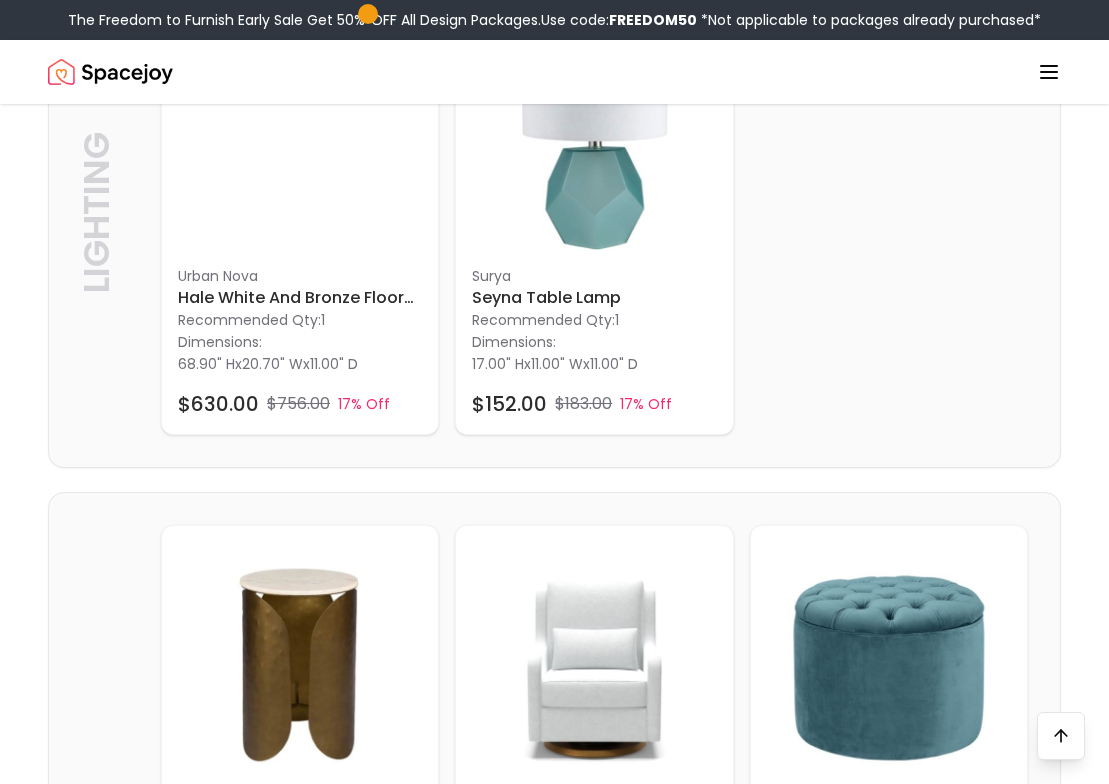 scroll, scrollTop: 3052, scrollLeft: 0, axis: vertical 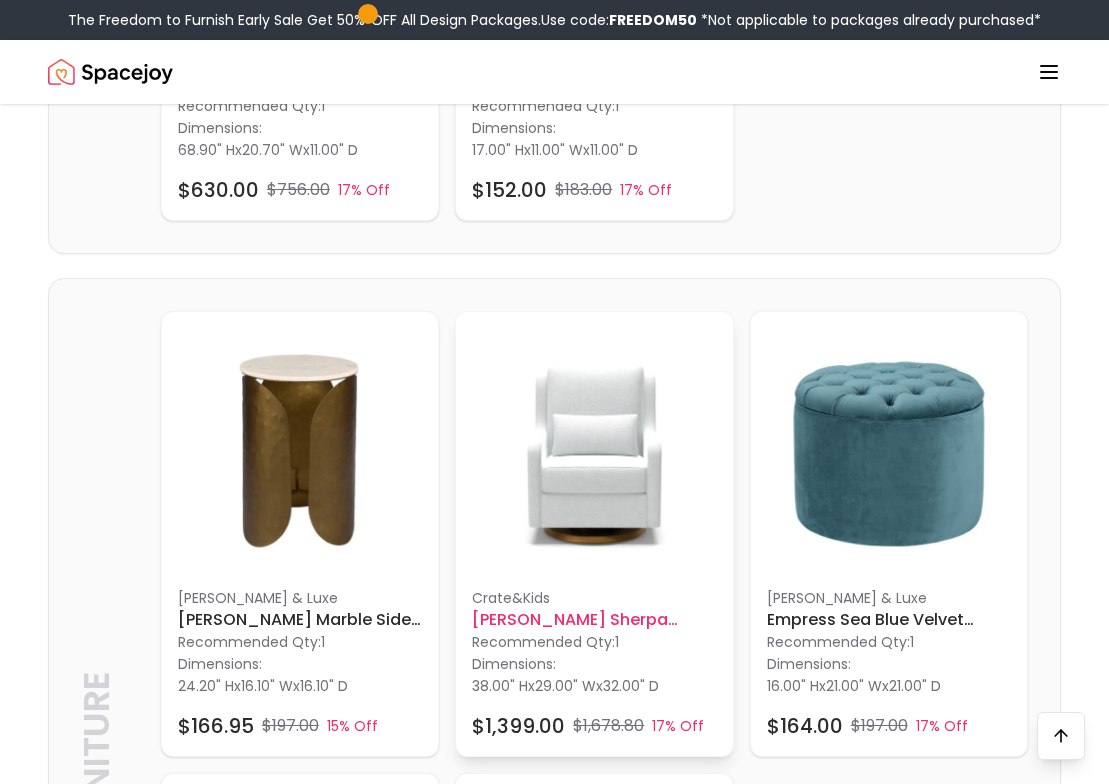 click on "Recommended Qty:  1" at bounding box center [594, 642] 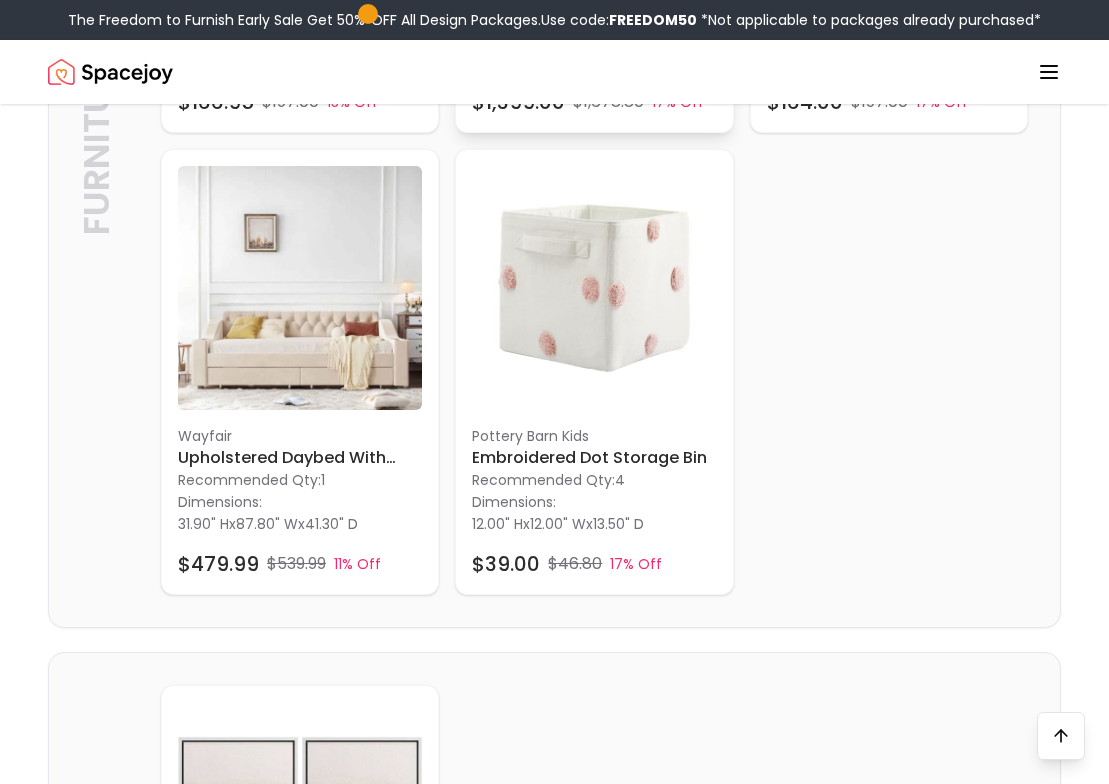 scroll, scrollTop: 3653, scrollLeft: 0, axis: vertical 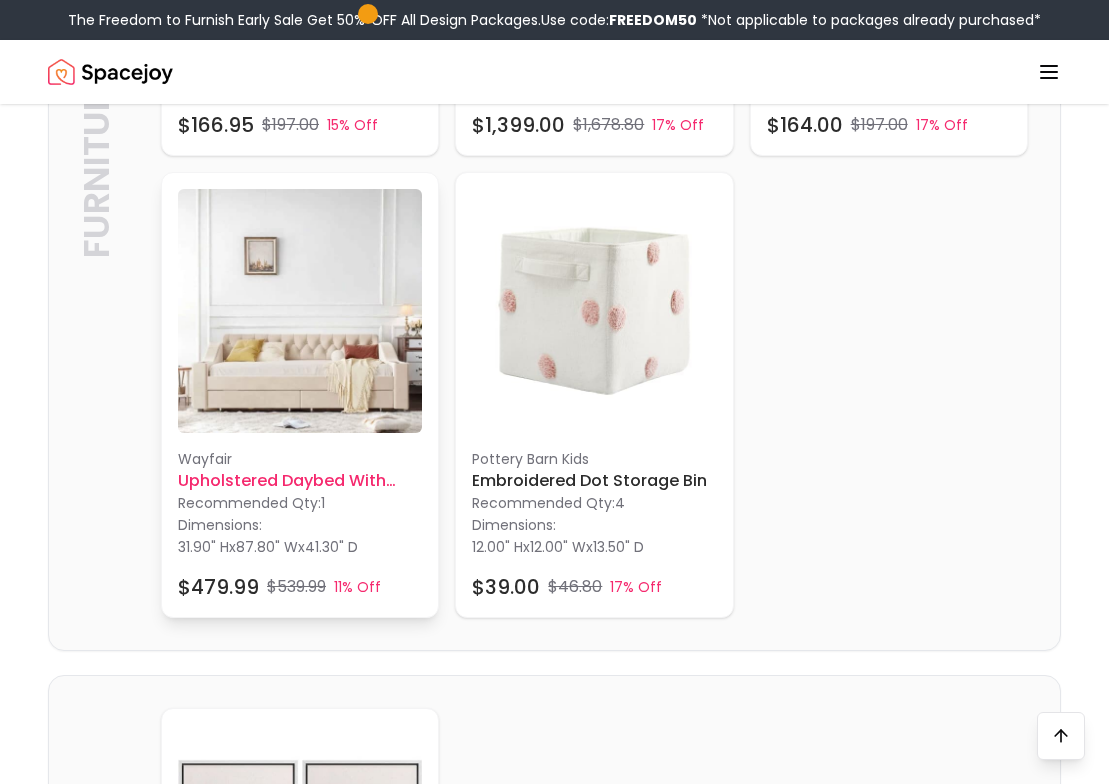 click on "Dimensions:  31.90"   H  x  87.80"   W  x  41.30"   D" at bounding box center (300, 535) 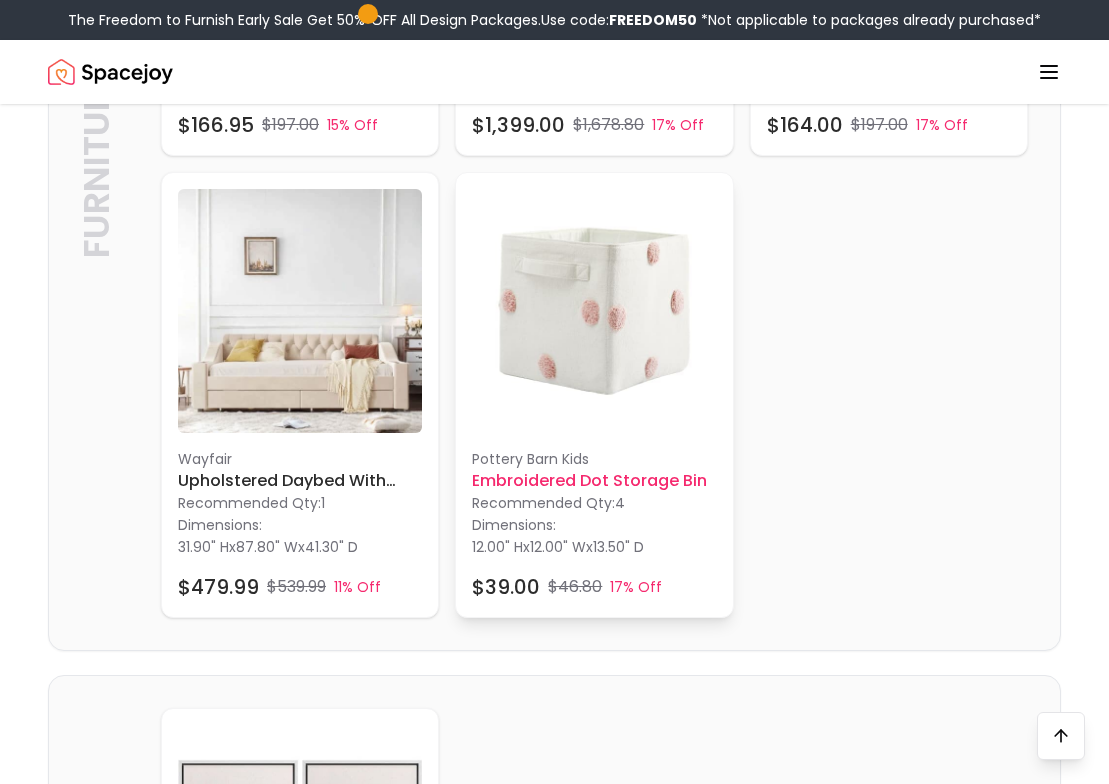 click on "Embroidered Dot Storage Bin" at bounding box center (594, 481) 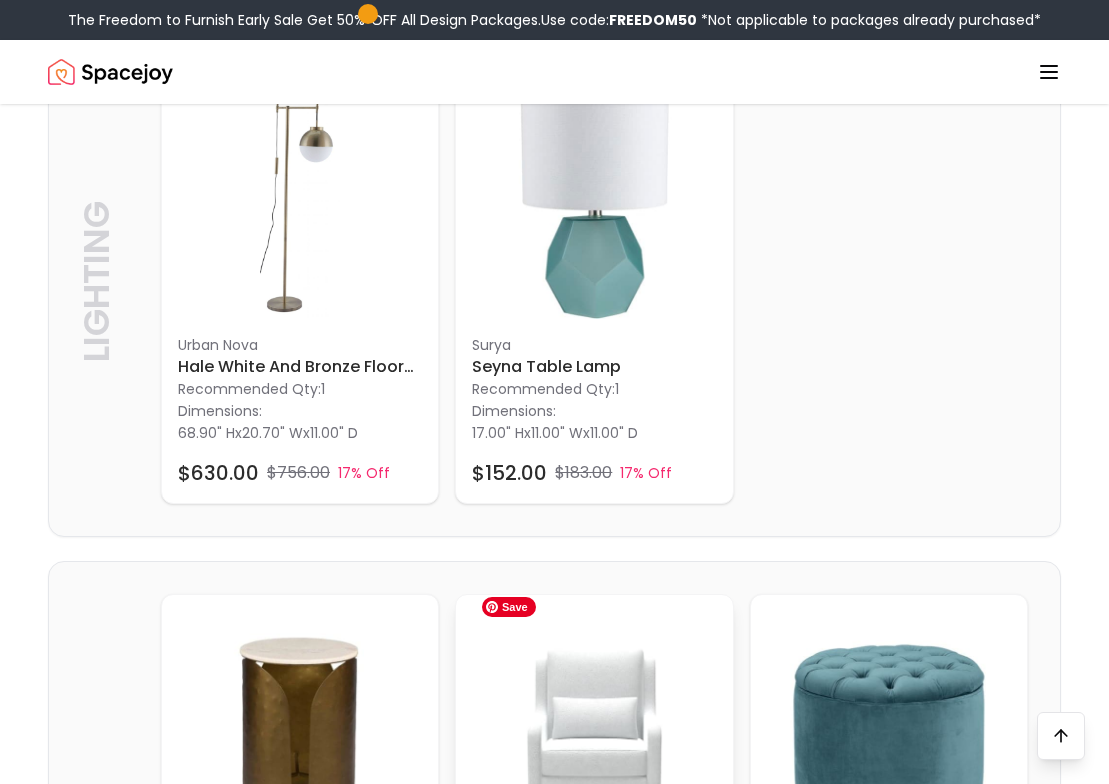 scroll, scrollTop: 2679, scrollLeft: 0, axis: vertical 